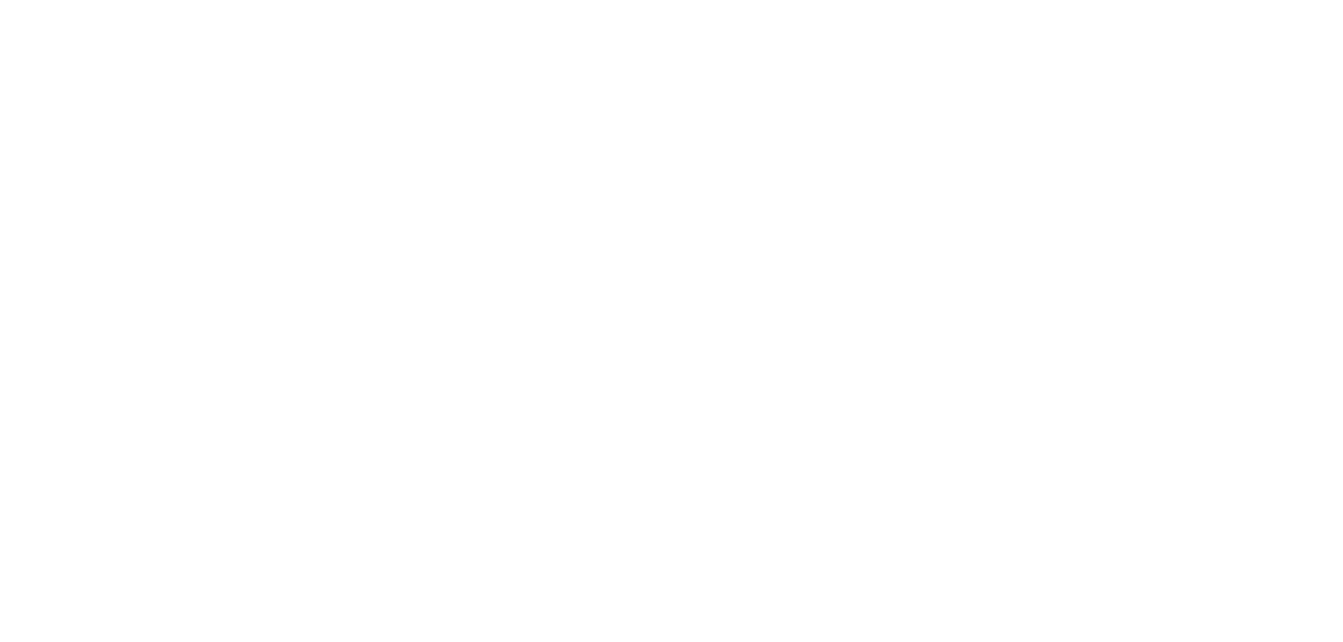 scroll, scrollTop: 0, scrollLeft: 0, axis: both 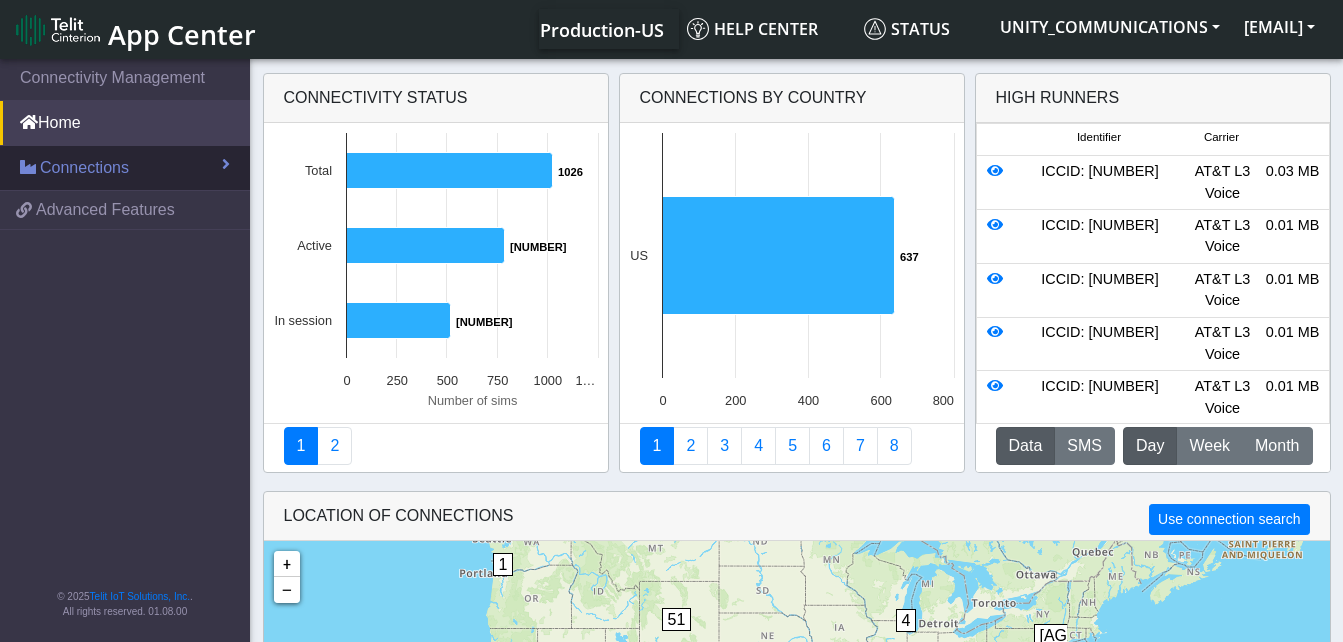 click on "Connections" at bounding box center [125, 168] 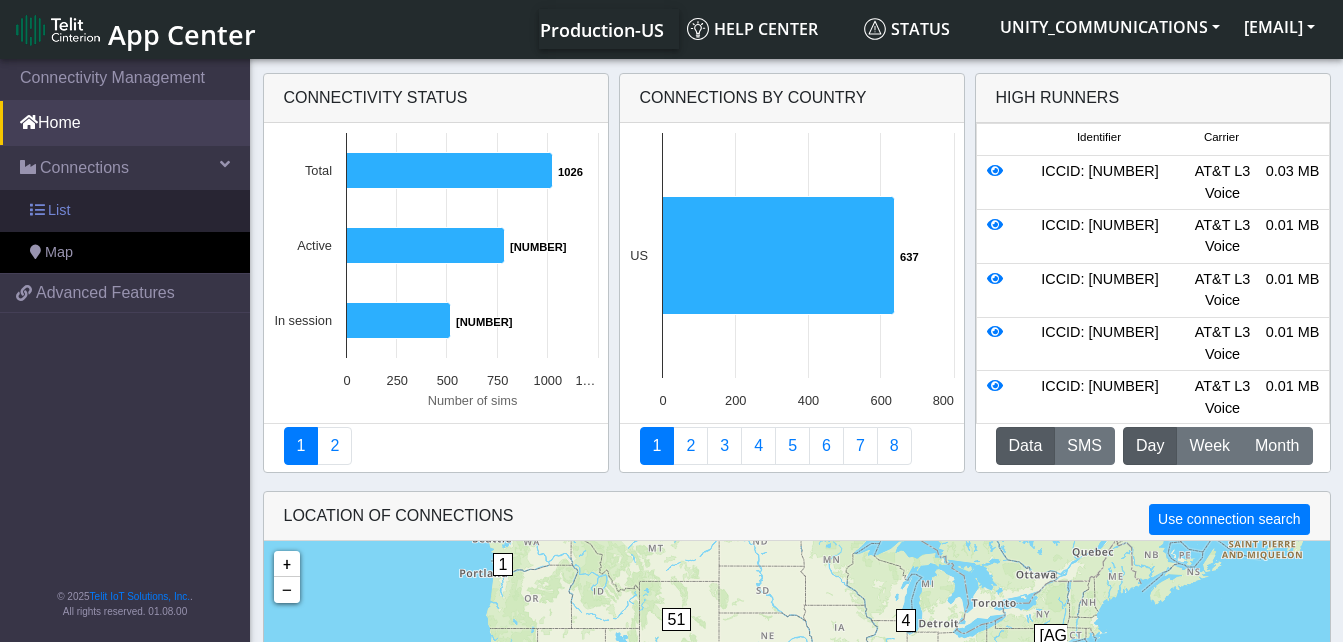 click on "List" at bounding box center [125, 211] 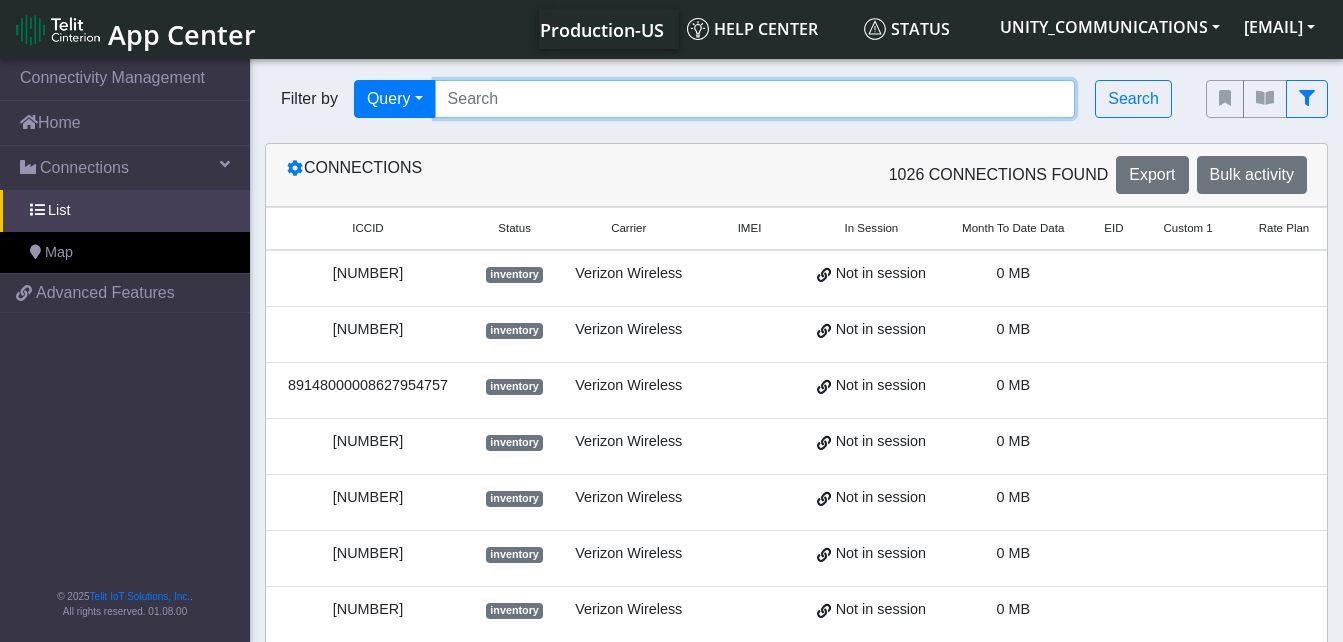 click at bounding box center (755, 99) 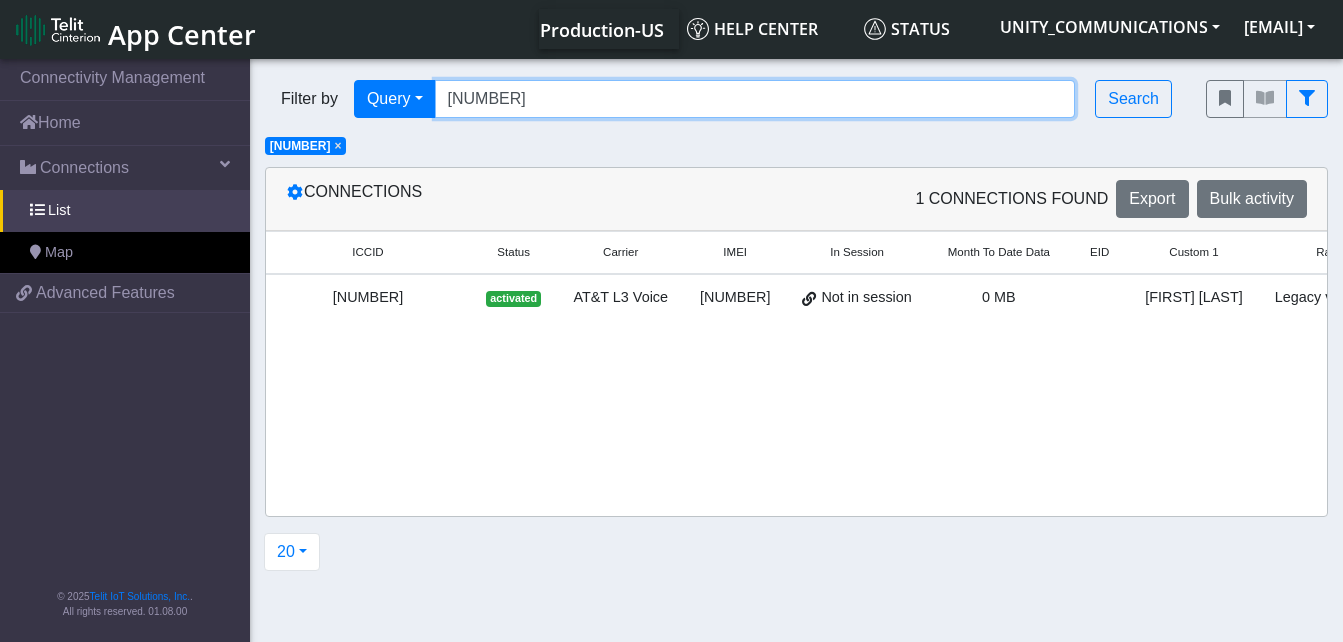 scroll, scrollTop: 0, scrollLeft: 303, axis: horizontal 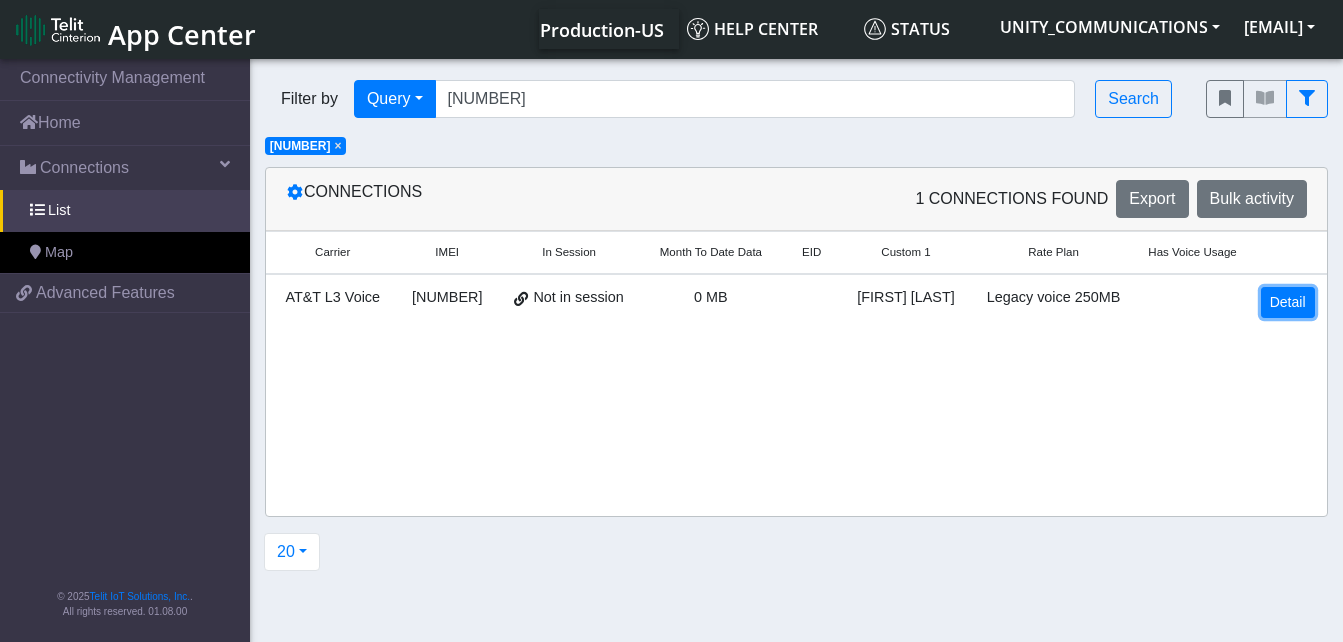 click on "Detail" at bounding box center (1288, 302) 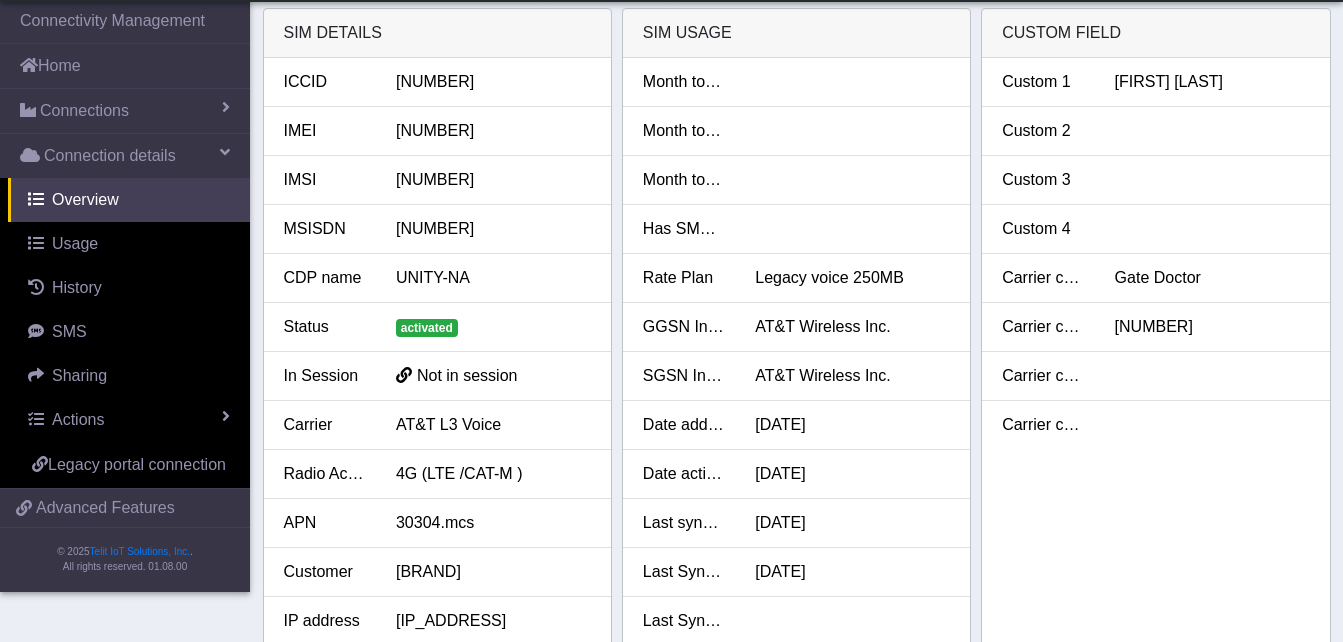 scroll, scrollTop: 0, scrollLeft: 0, axis: both 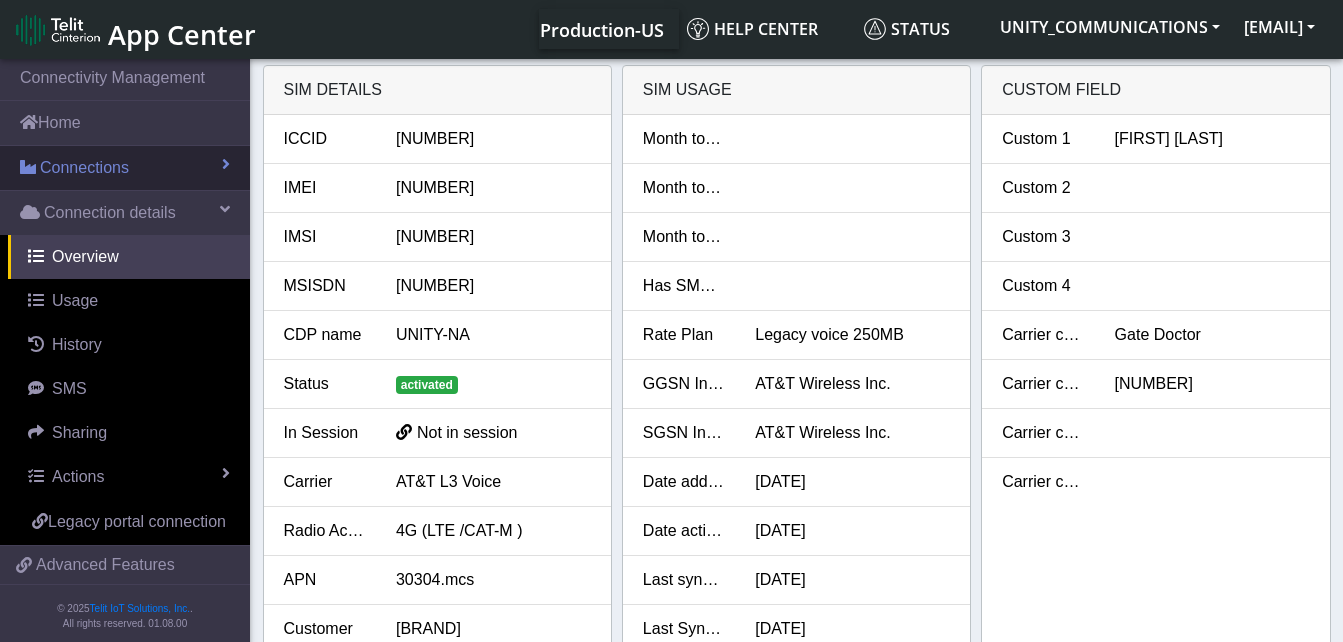 click on "Connections" at bounding box center [84, 168] 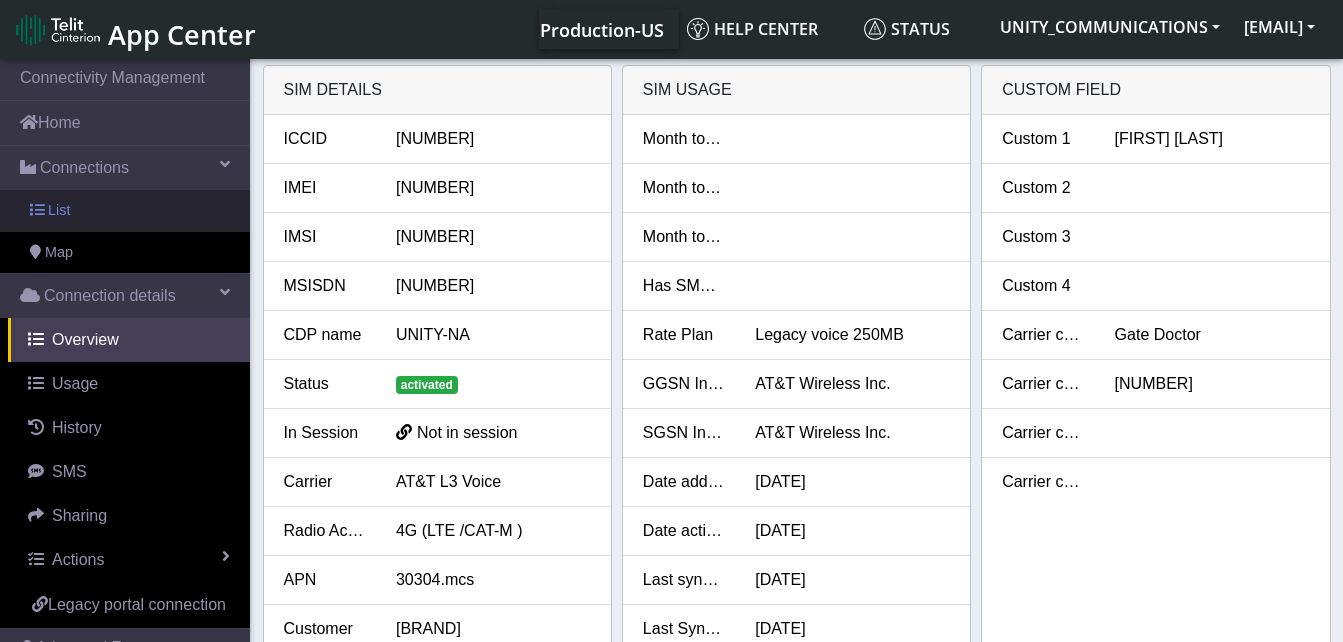 click on "List" at bounding box center [125, 211] 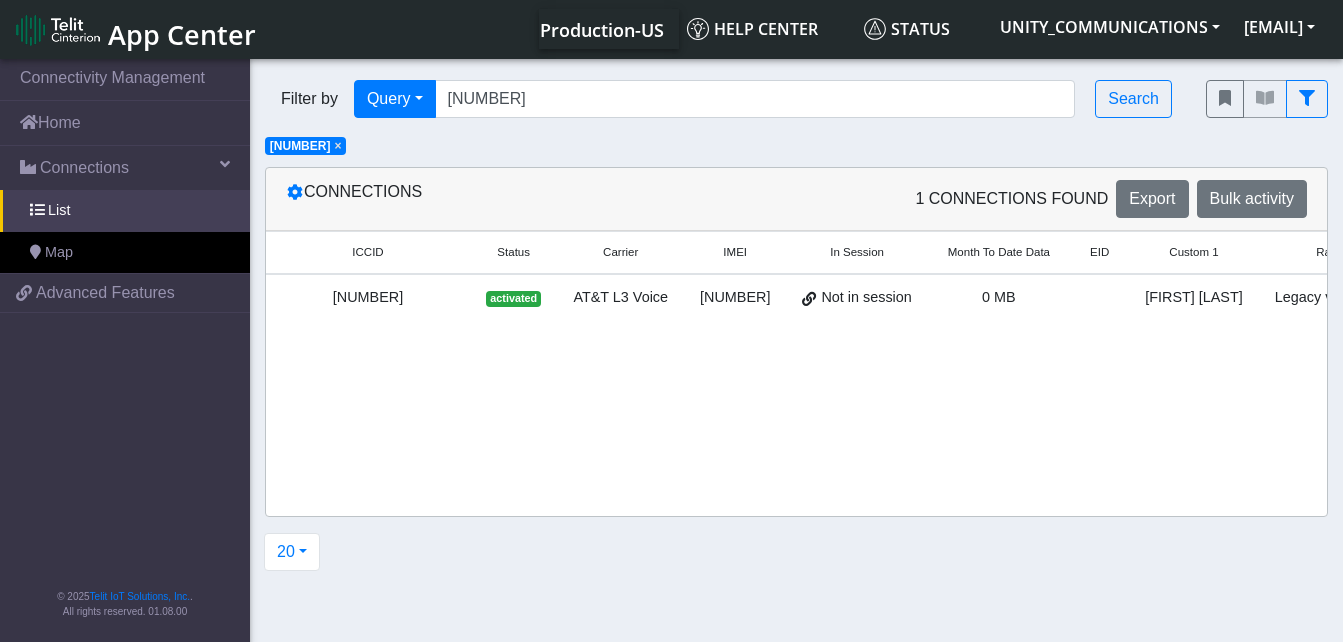 click on "×" 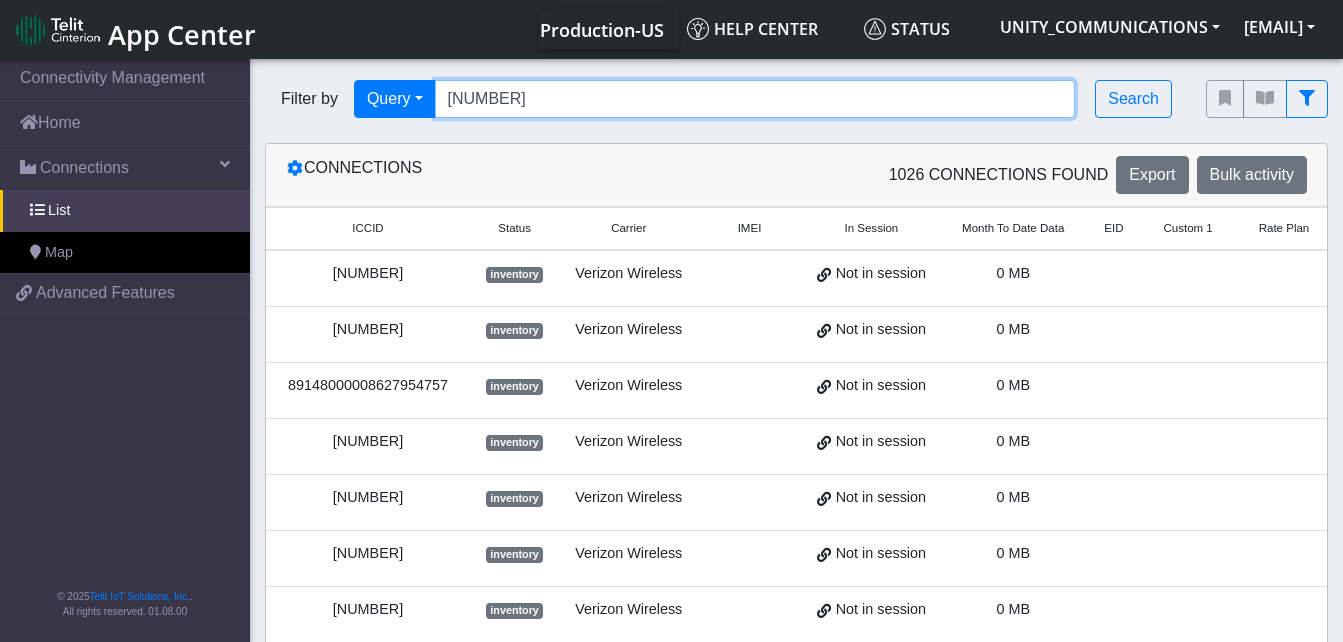 click on "[NUMBER]" at bounding box center (755, 99) 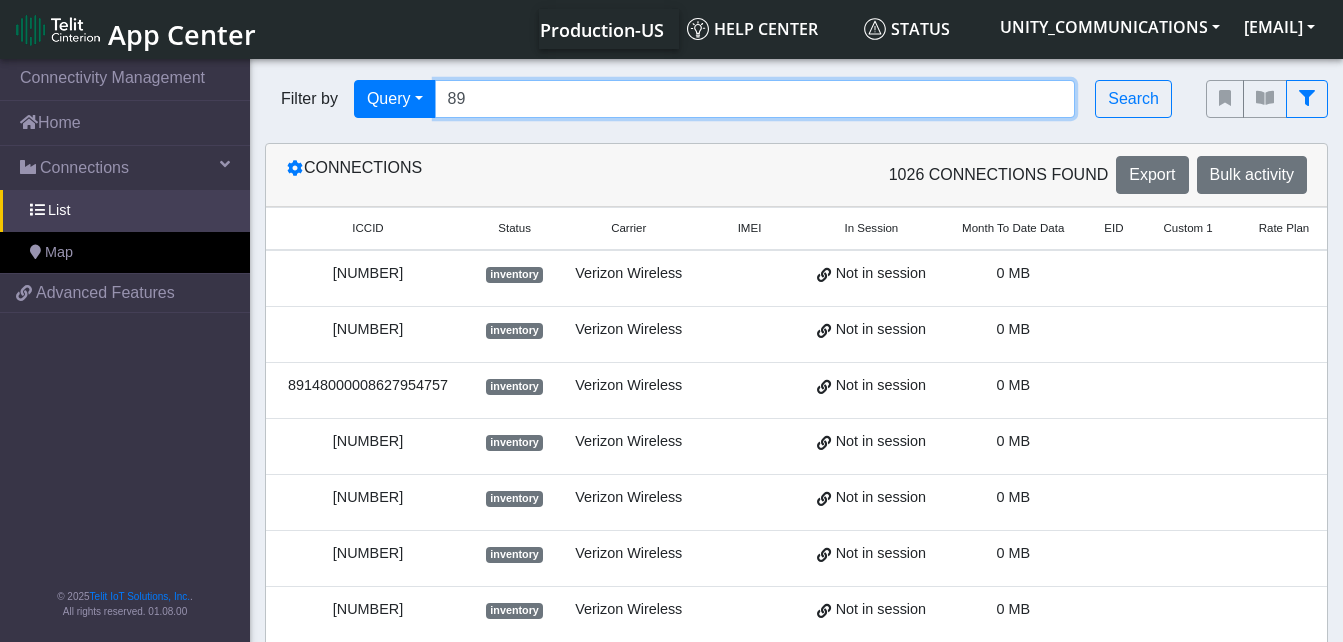 type on "8" 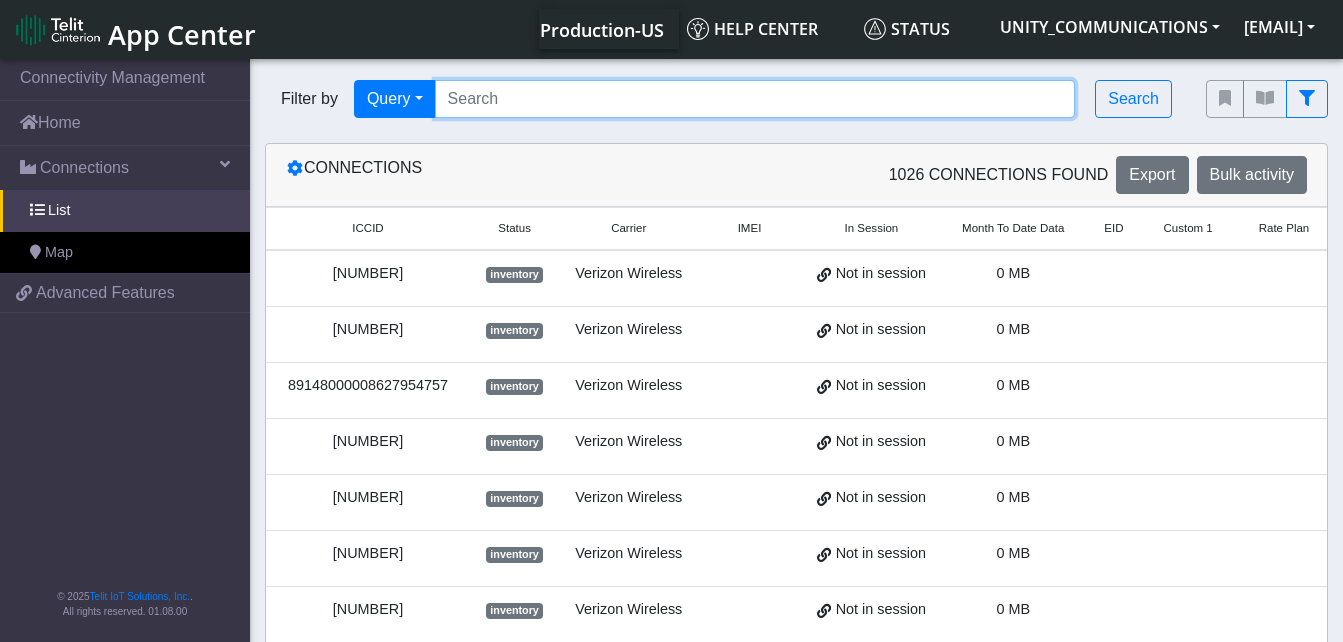 paste on "[NUMBER]" 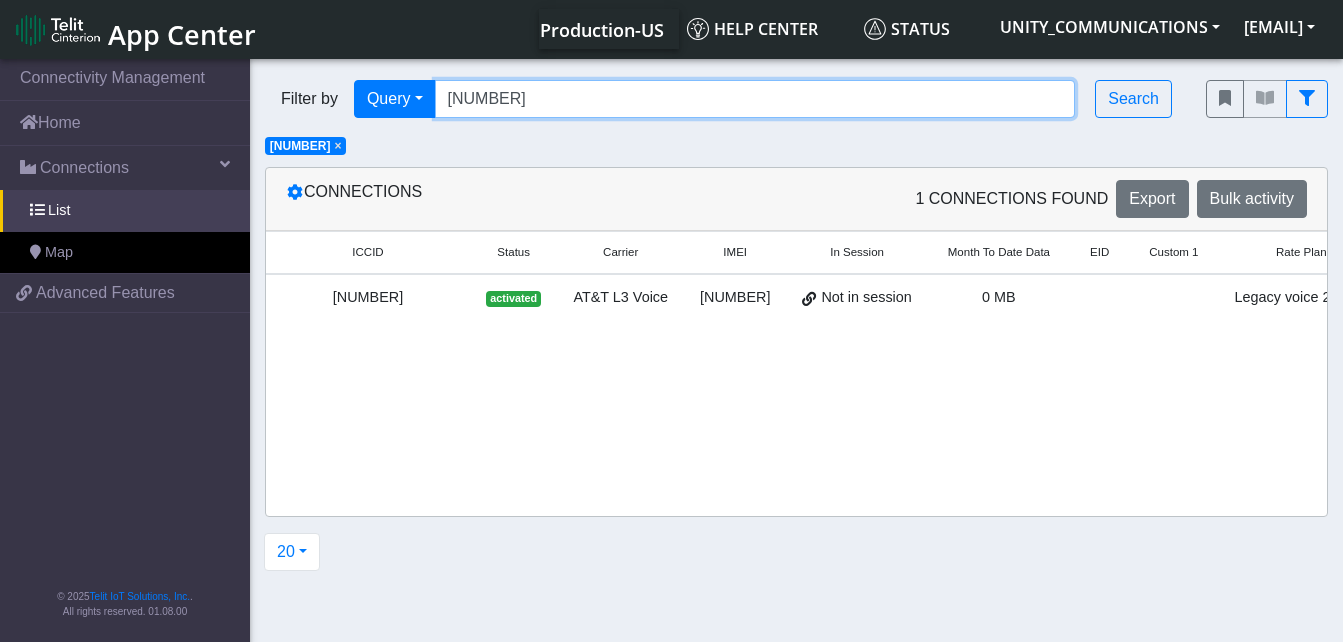 scroll, scrollTop: 0, scrollLeft: 278, axis: horizontal 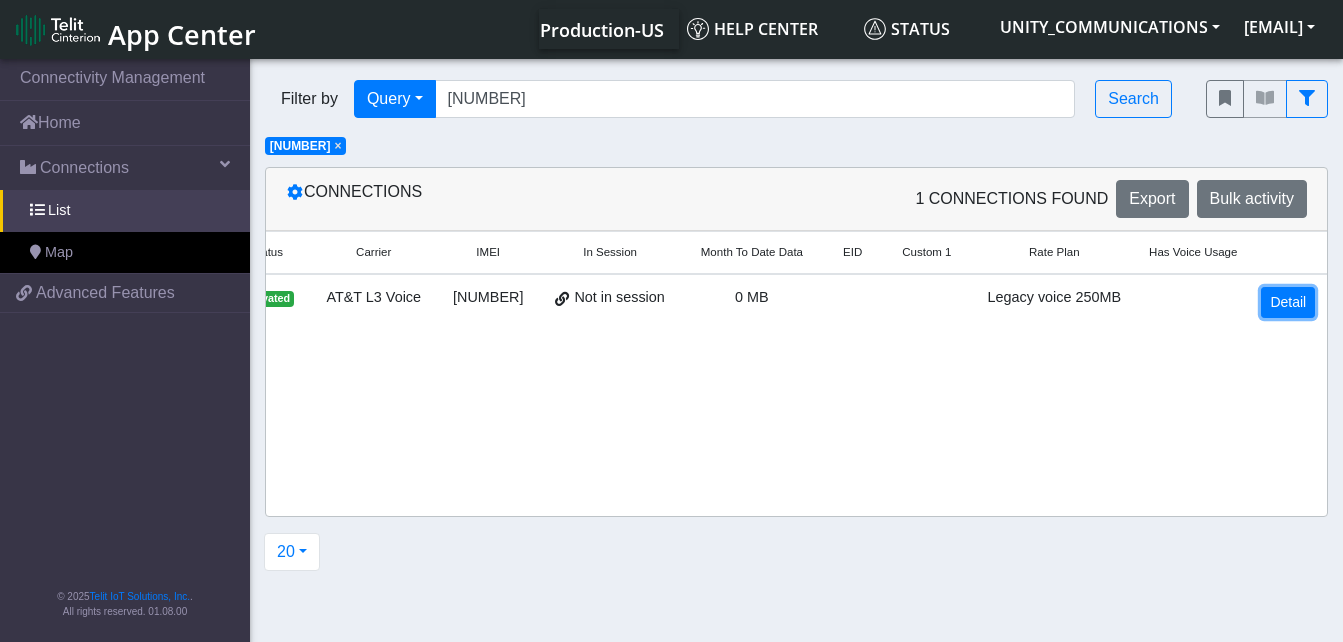 click on "Detail" at bounding box center [1288, 302] 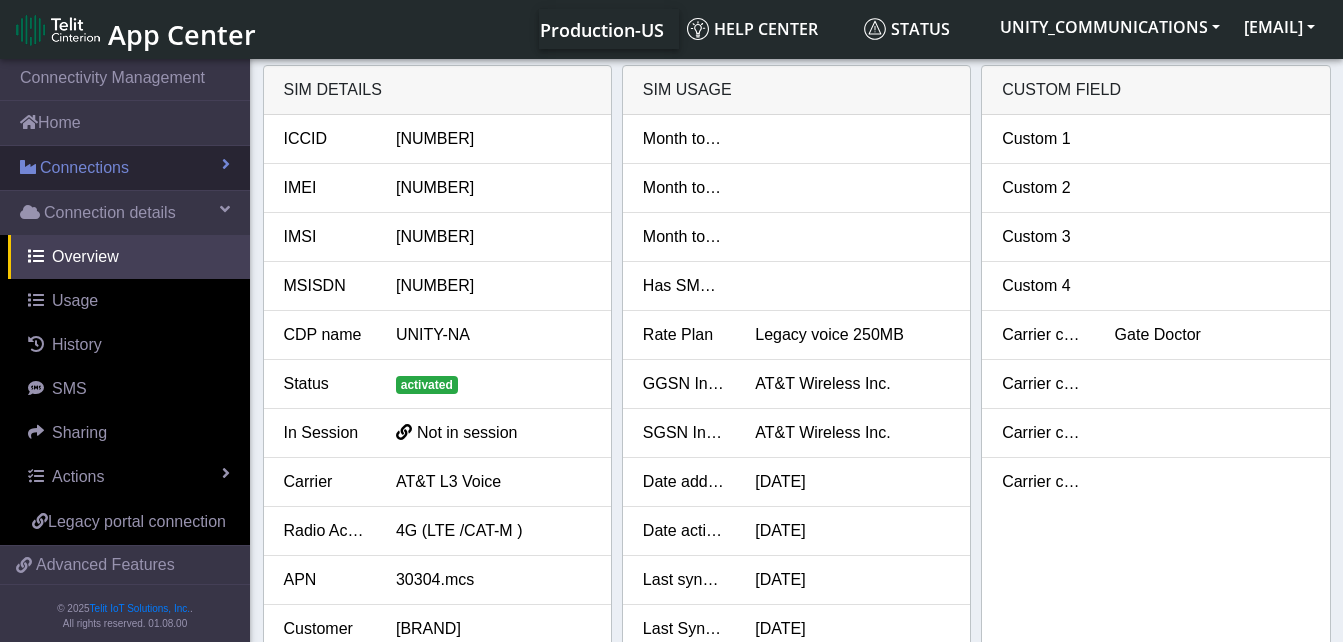 click on "Connections" at bounding box center [84, 168] 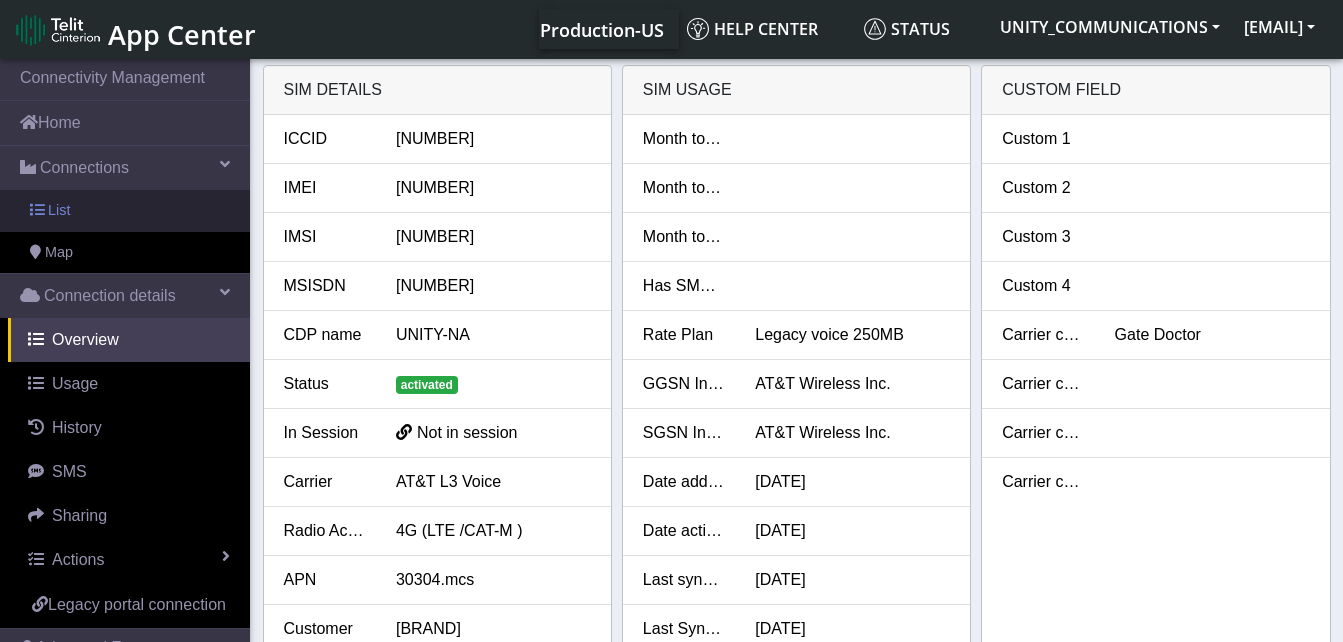 click on "List" at bounding box center (125, 211) 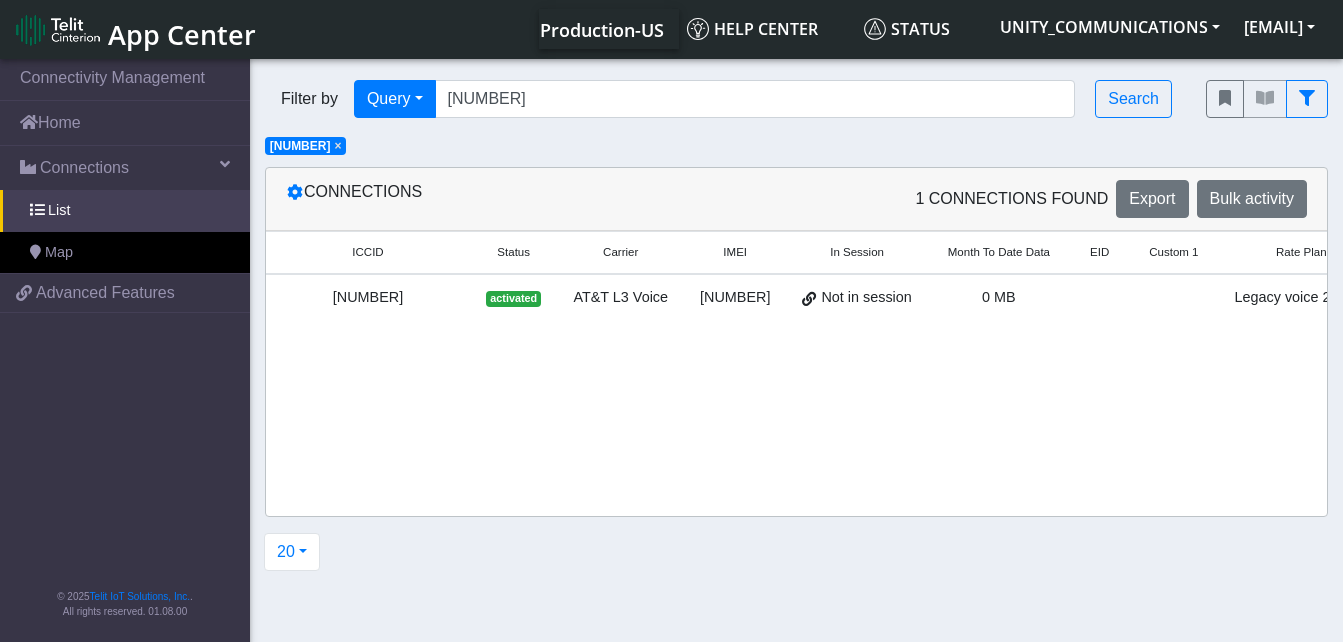 click on "×" 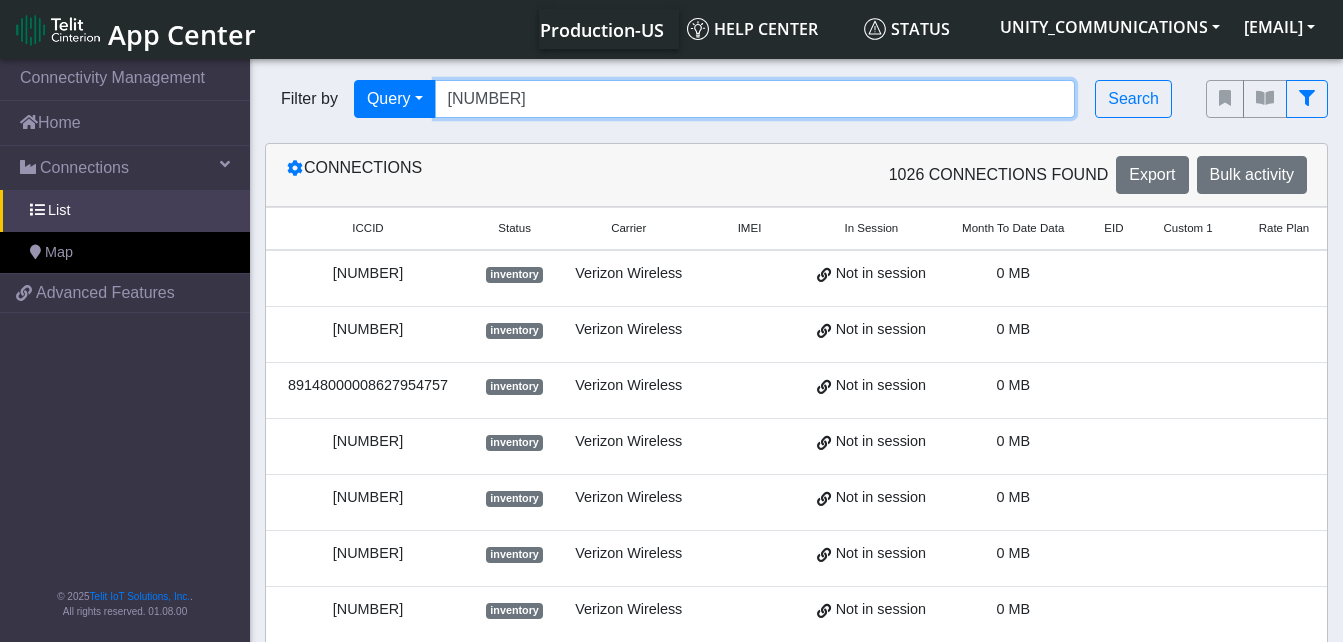 click on "[NUMBER]" at bounding box center [755, 99] 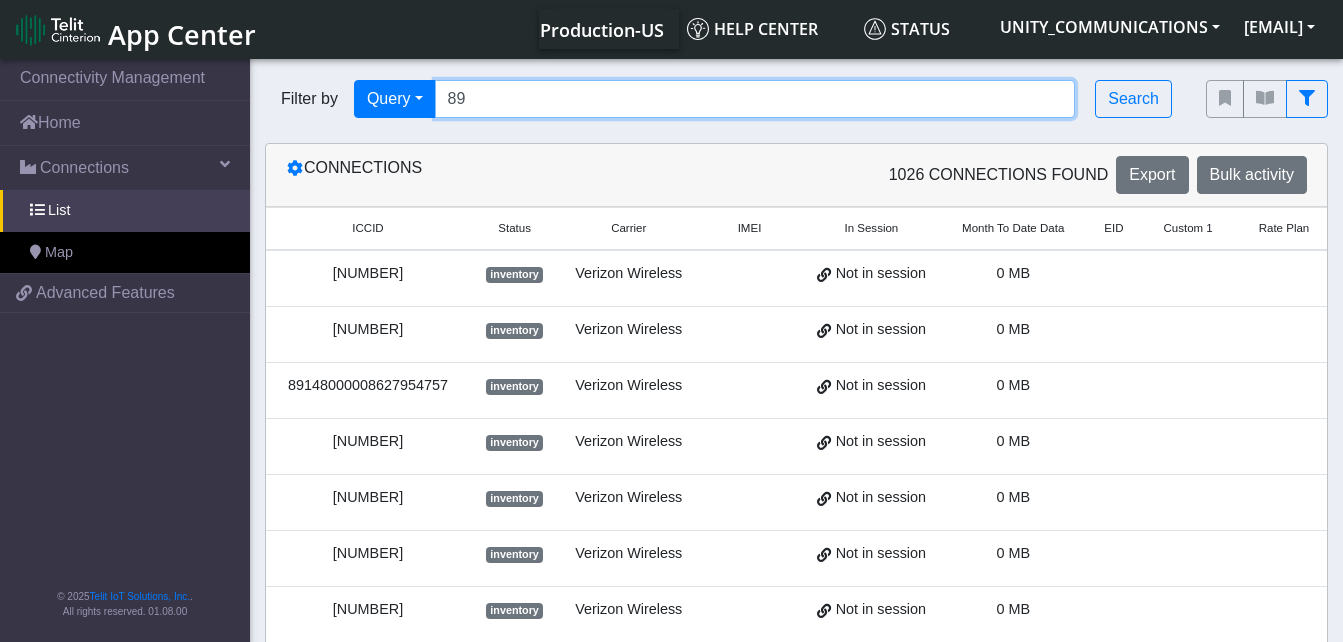 type on "8" 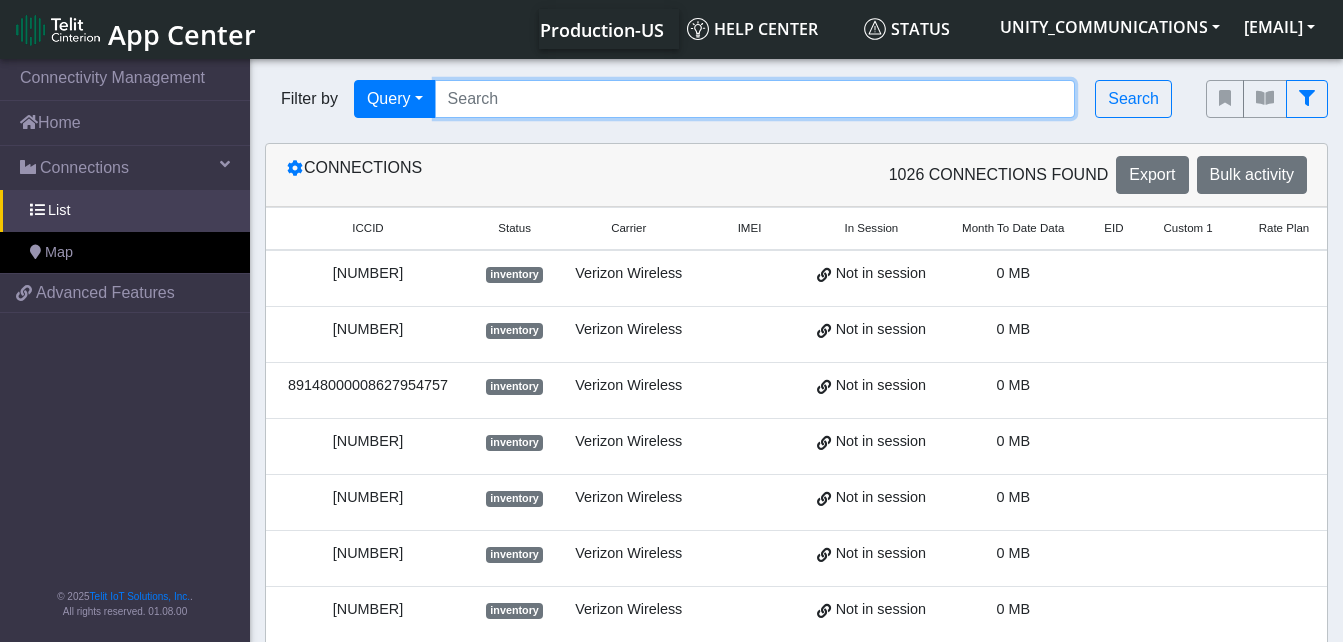 paste on "[NUMBER]" 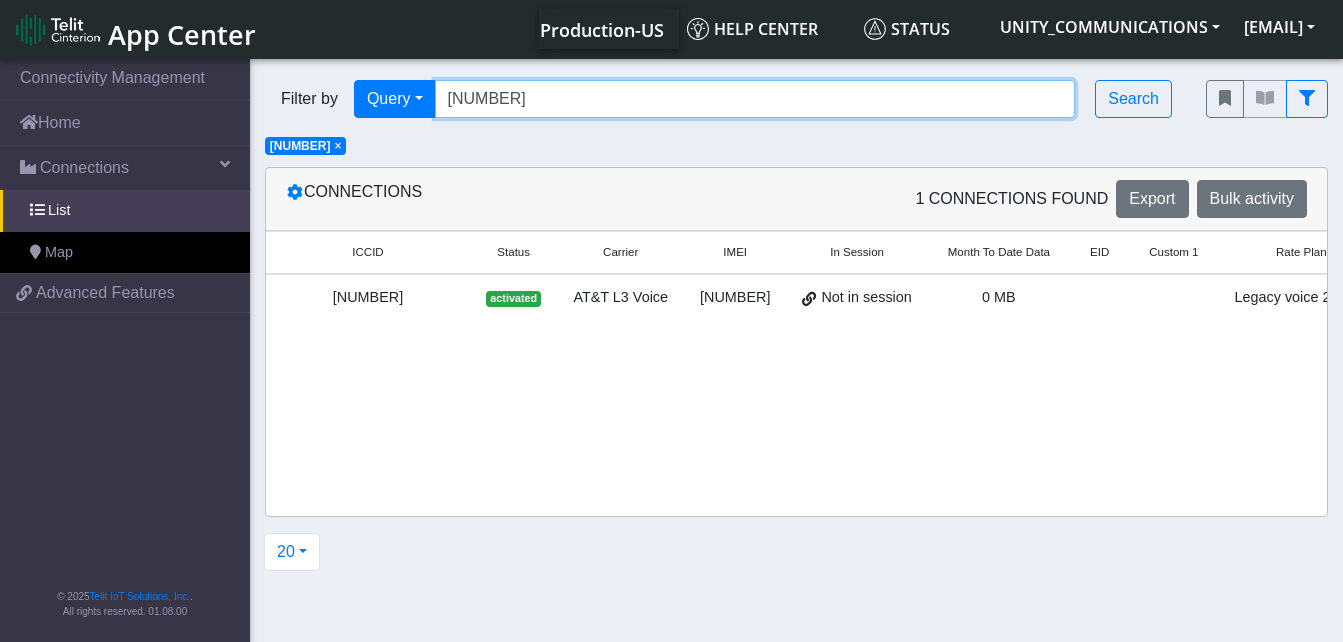 scroll, scrollTop: 0, scrollLeft: 278, axis: horizontal 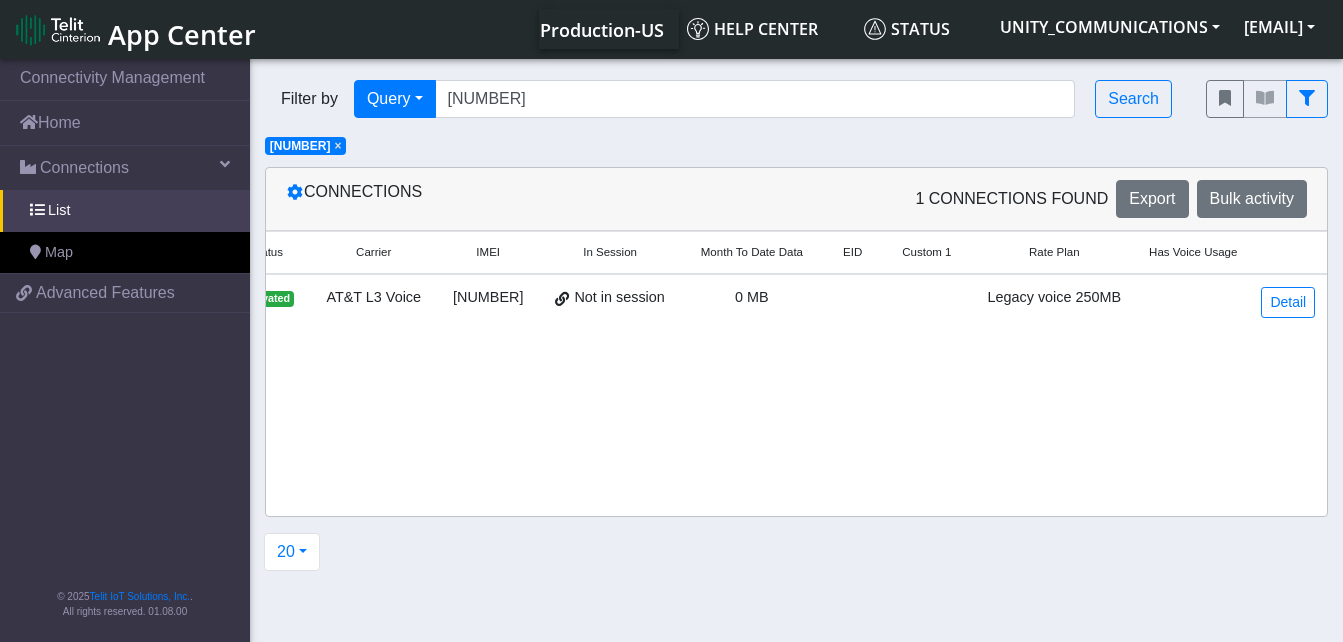 click on "Detail" at bounding box center [1288, 302] 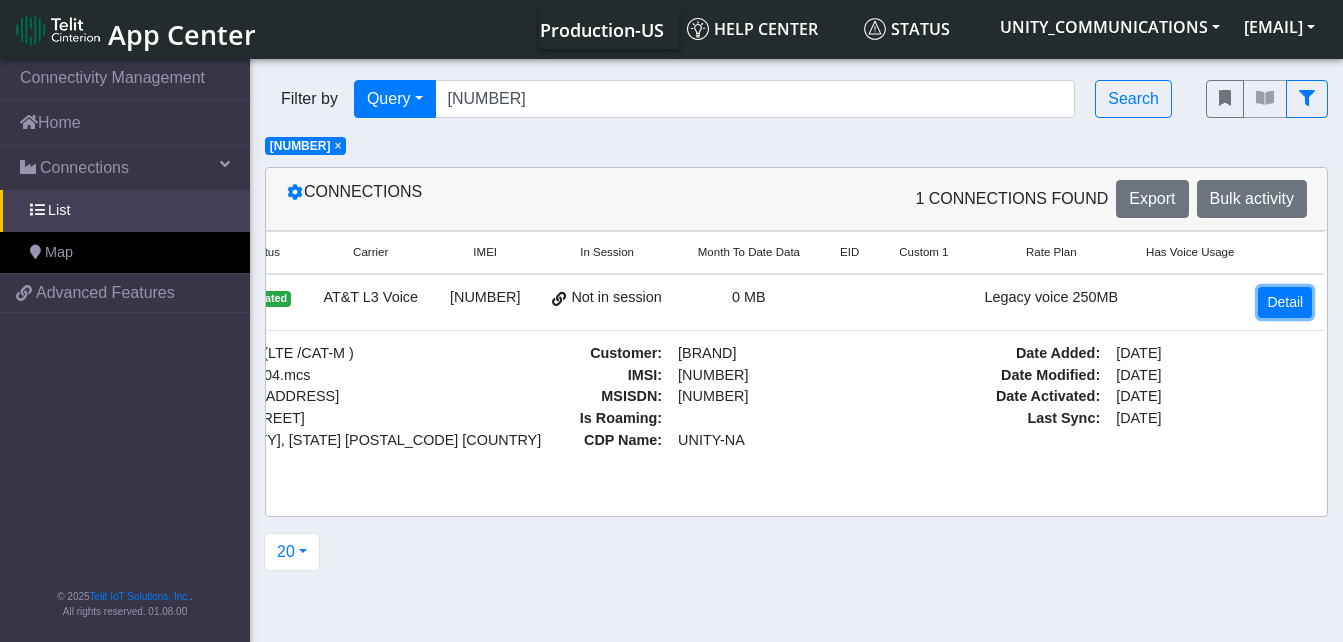 click on "Detail" at bounding box center [1285, 302] 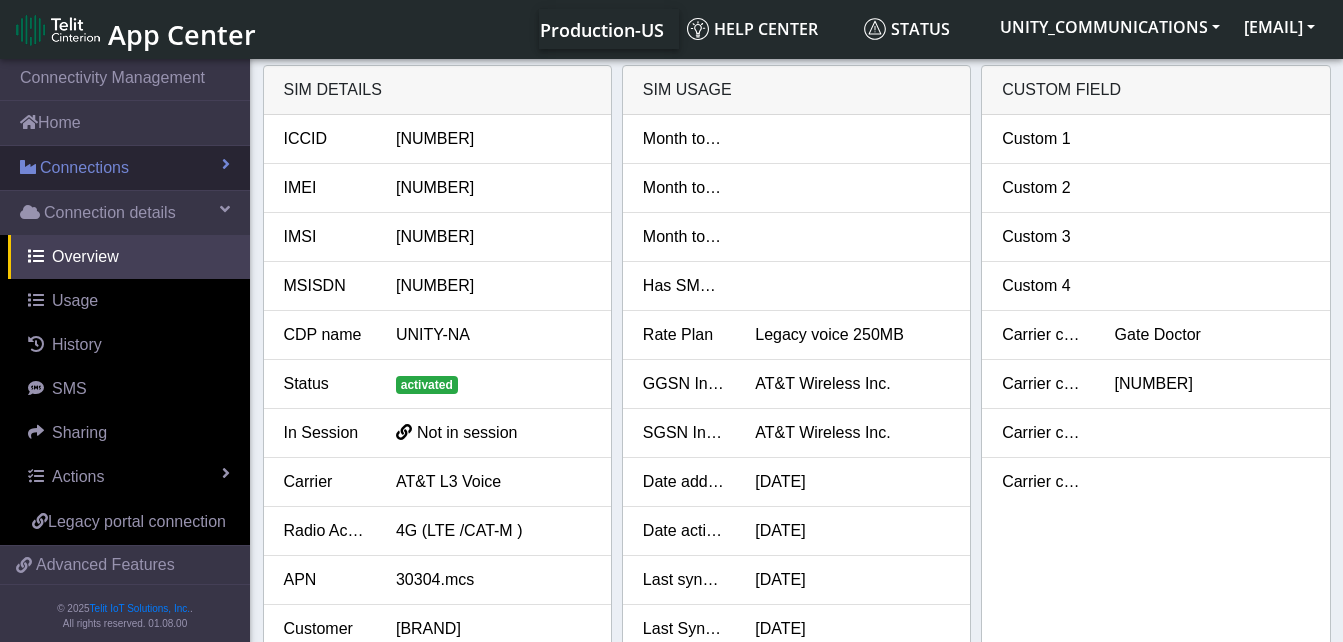 click on "Connections" at bounding box center [84, 168] 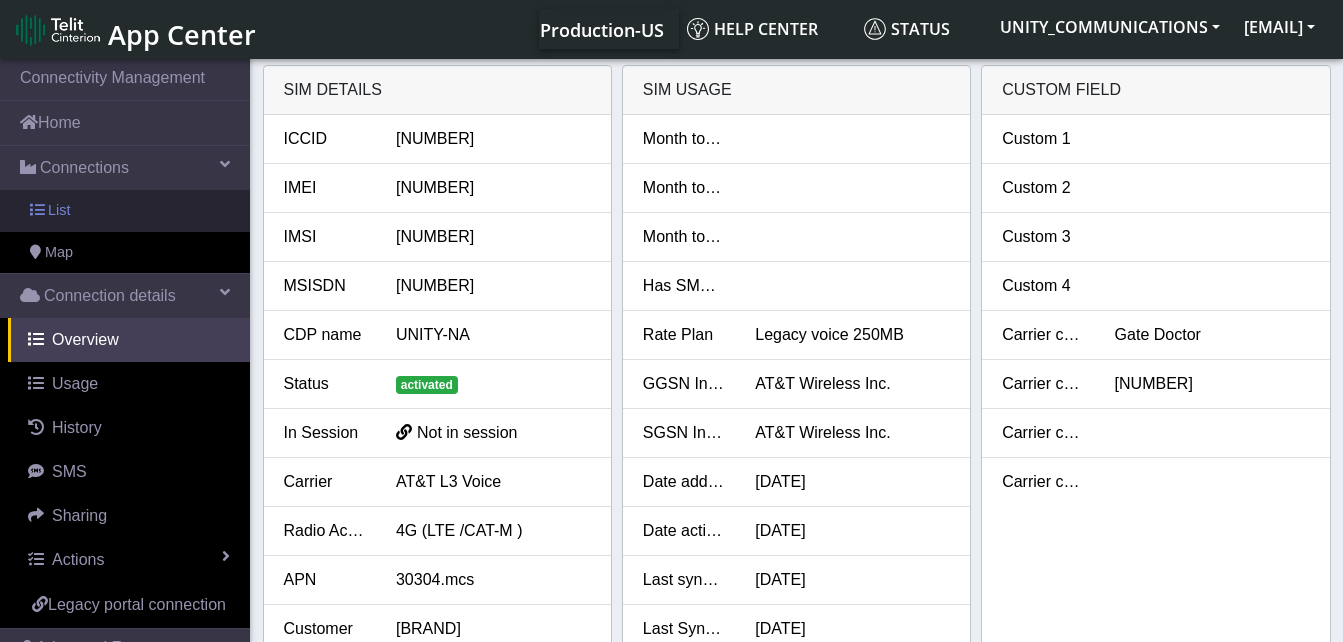 click on "List" at bounding box center [125, 211] 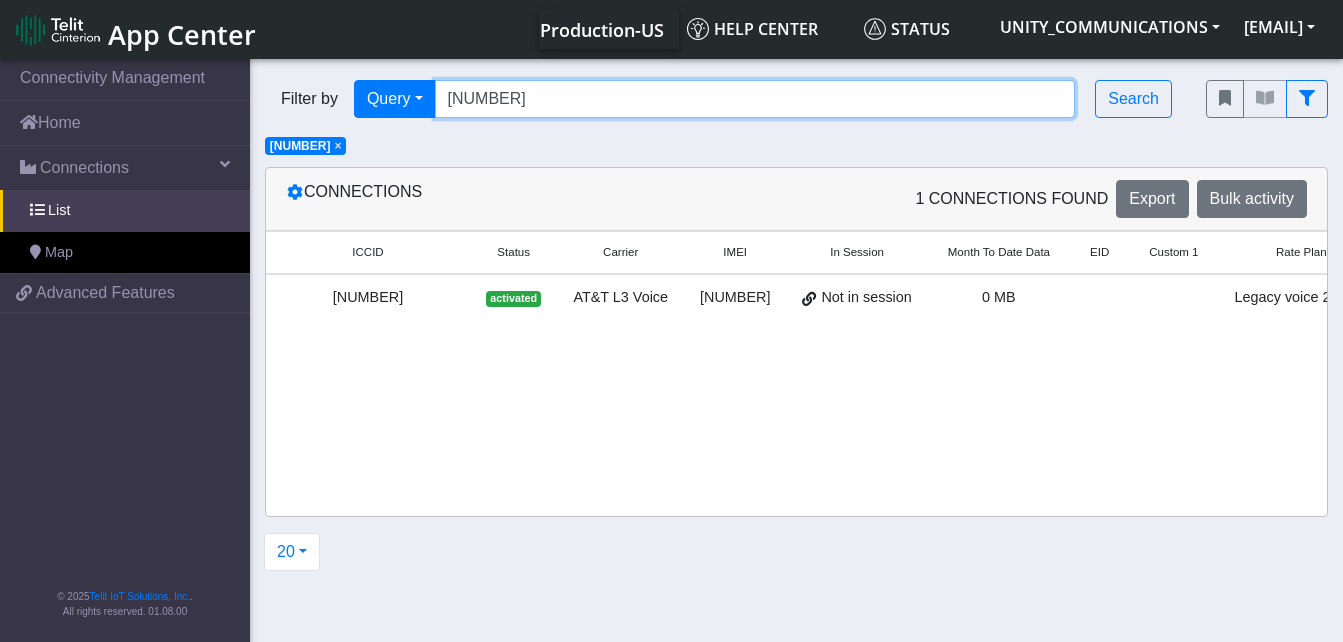 click on "[NUMBER]" at bounding box center (755, 99) 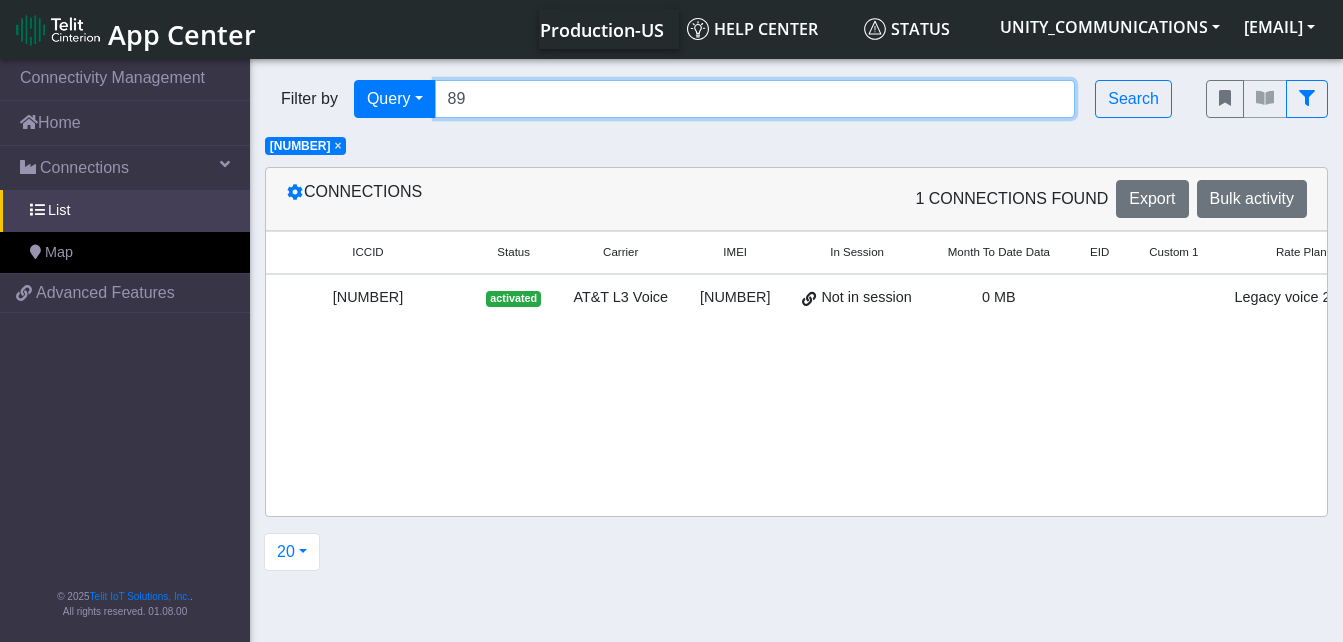 type on "8" 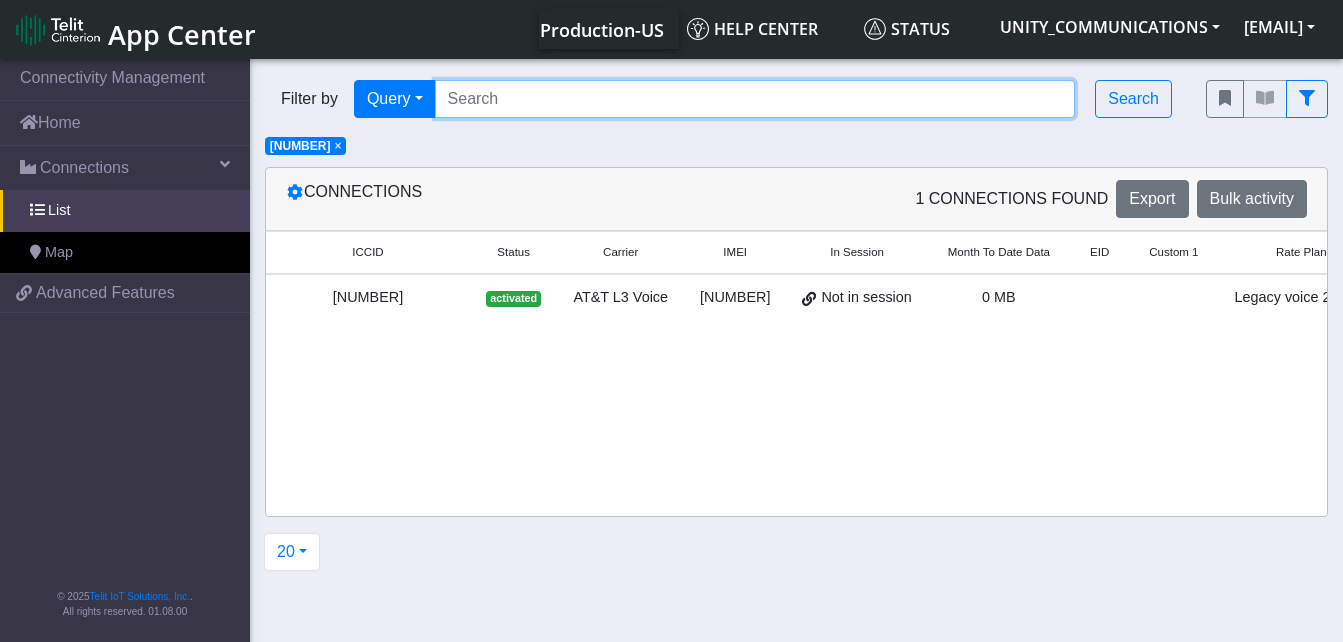 paste on "[NUMBER]" 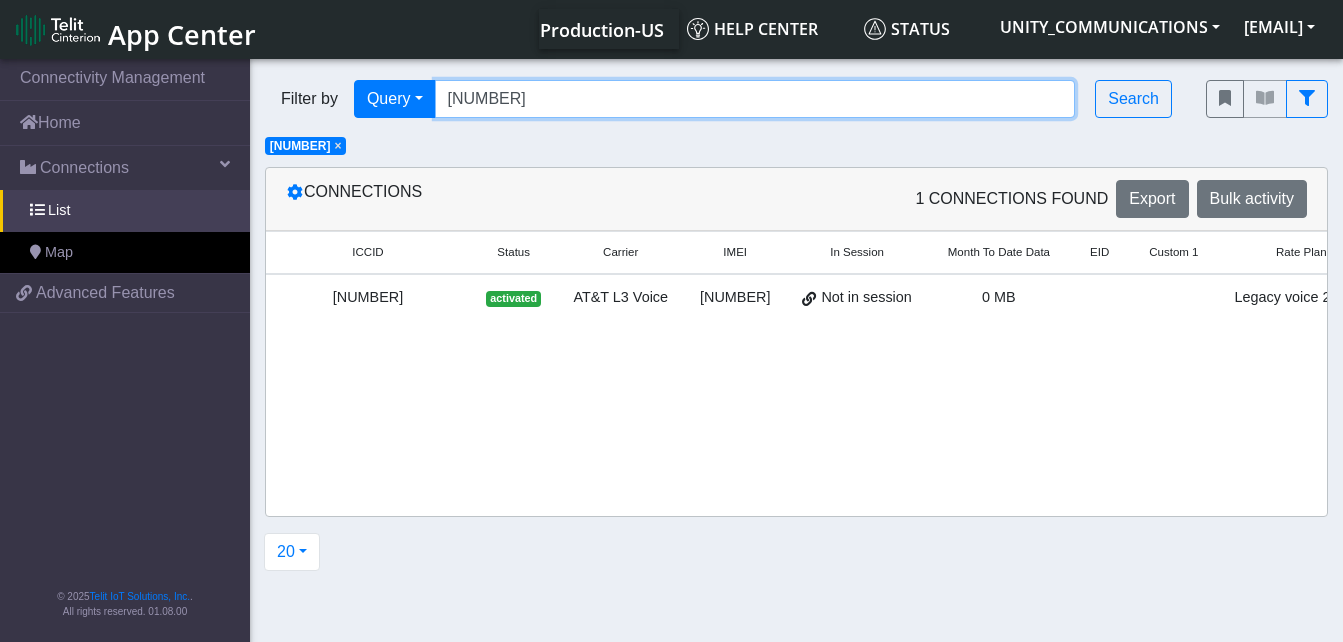 type on "[NUMBER]" 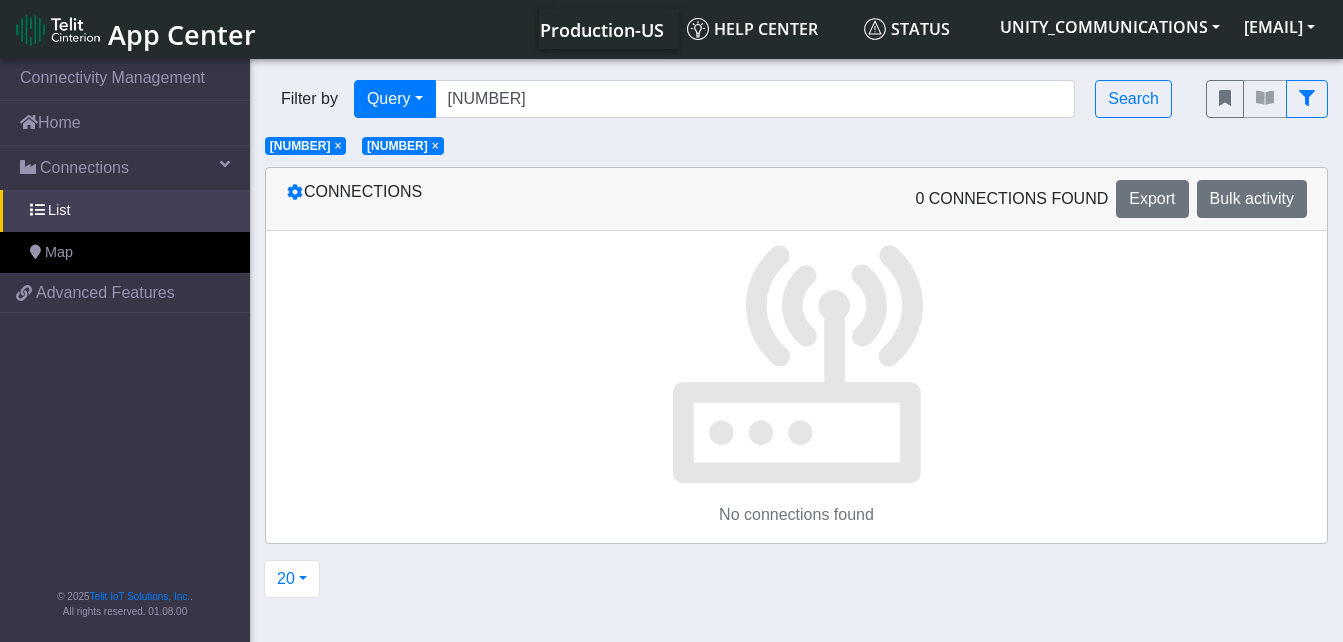 click on "×" 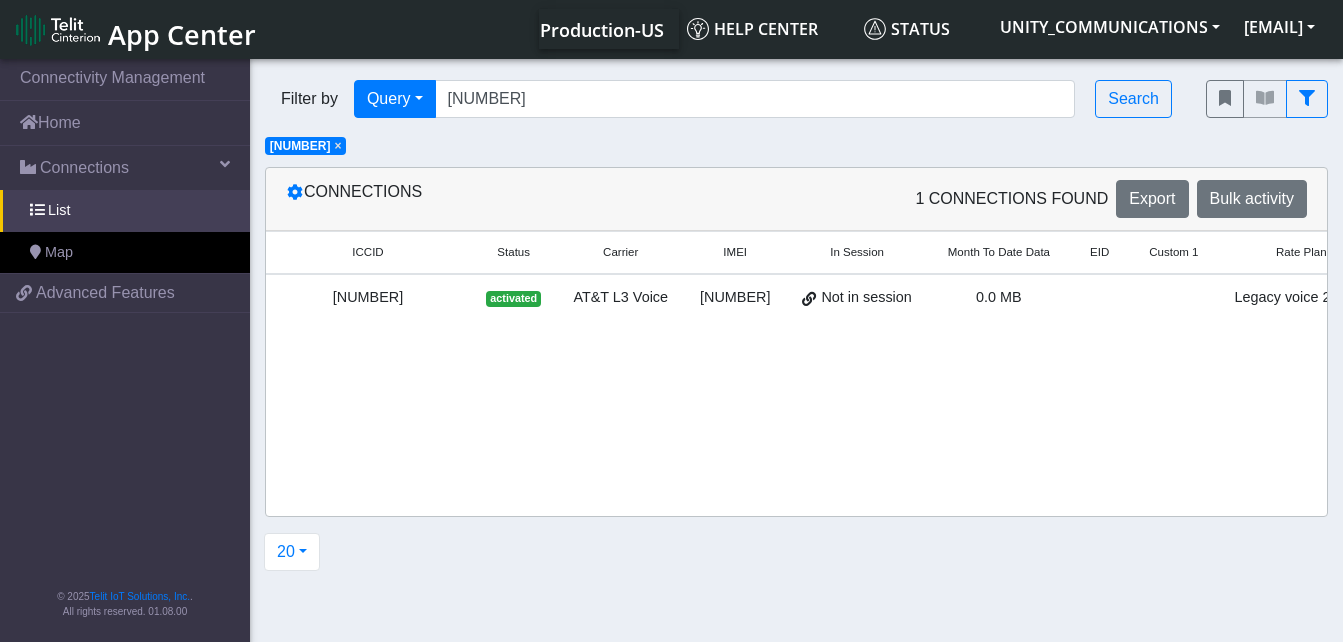 scroll, scrollTop: 0, scrollLeft: 278, axis: horizontal 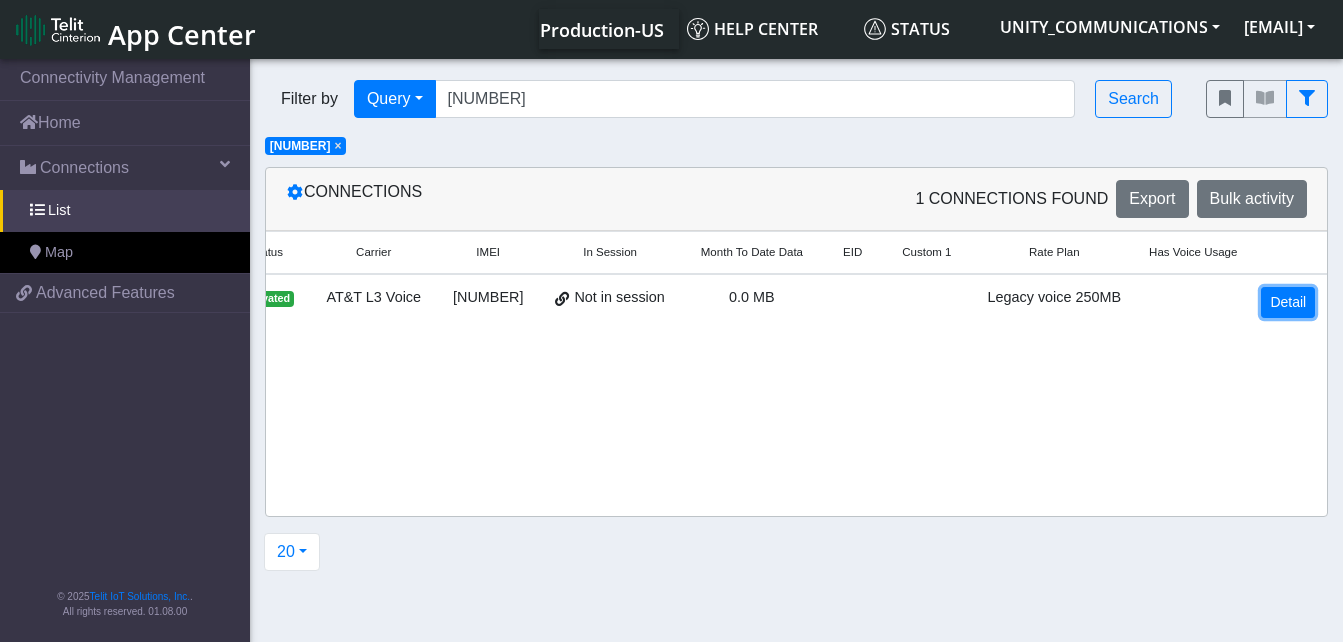 click on "Detail" at bounding box center [1288, 302] 